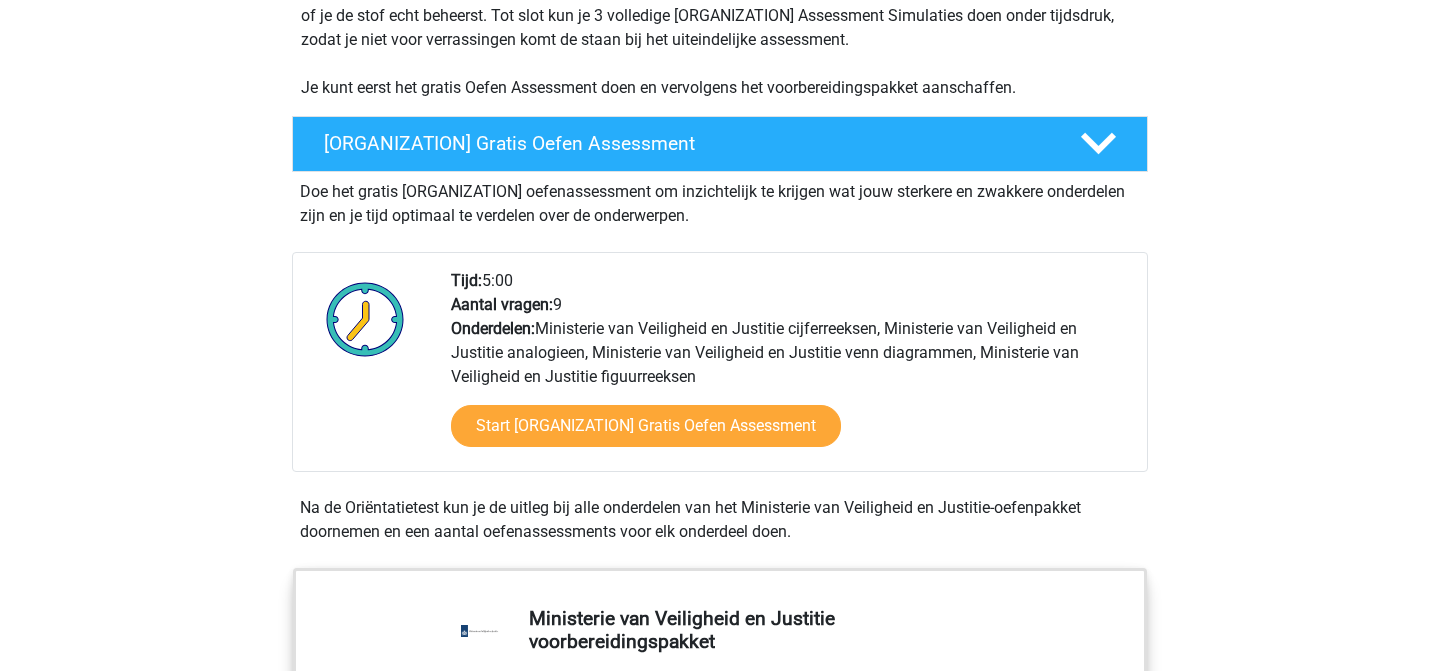 scroll, scrollTop: 485, scrollLeft: 0, axis: vertical 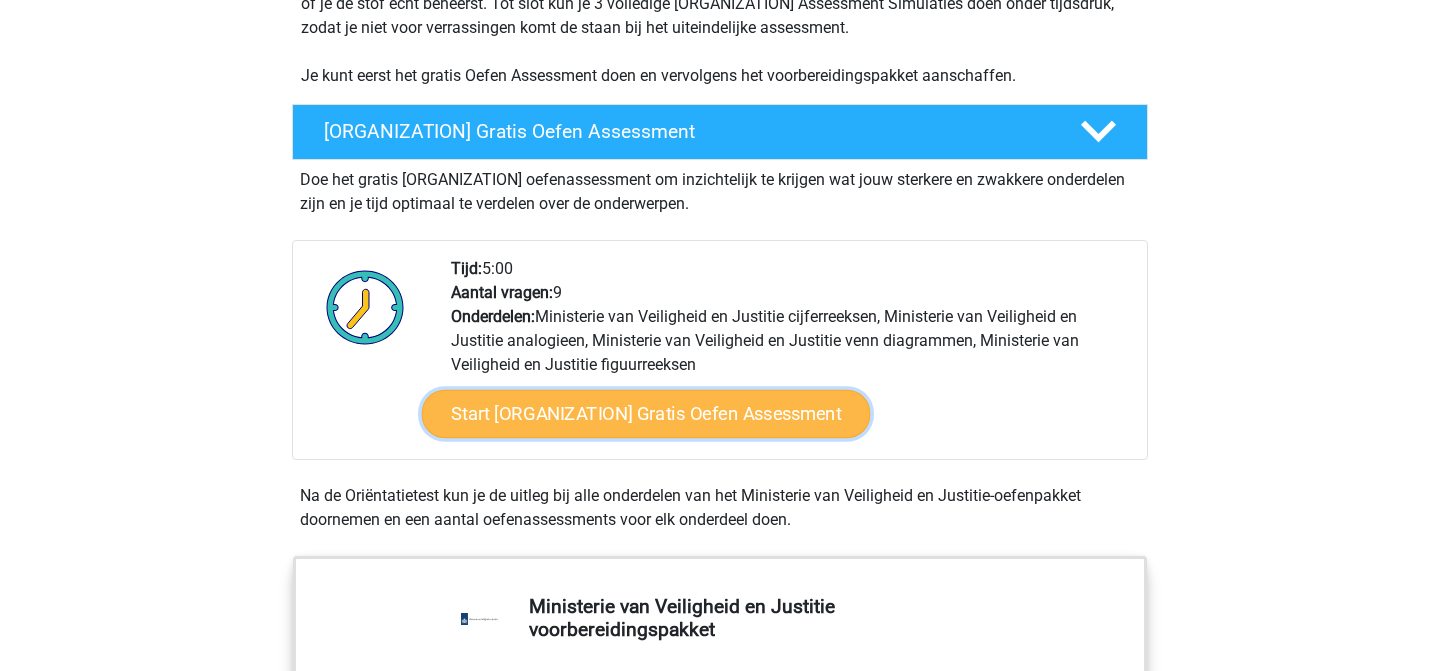 click on "Start [ORGANIZATION] Gratis Oefen Assessment" at bounding box center [646, 414] 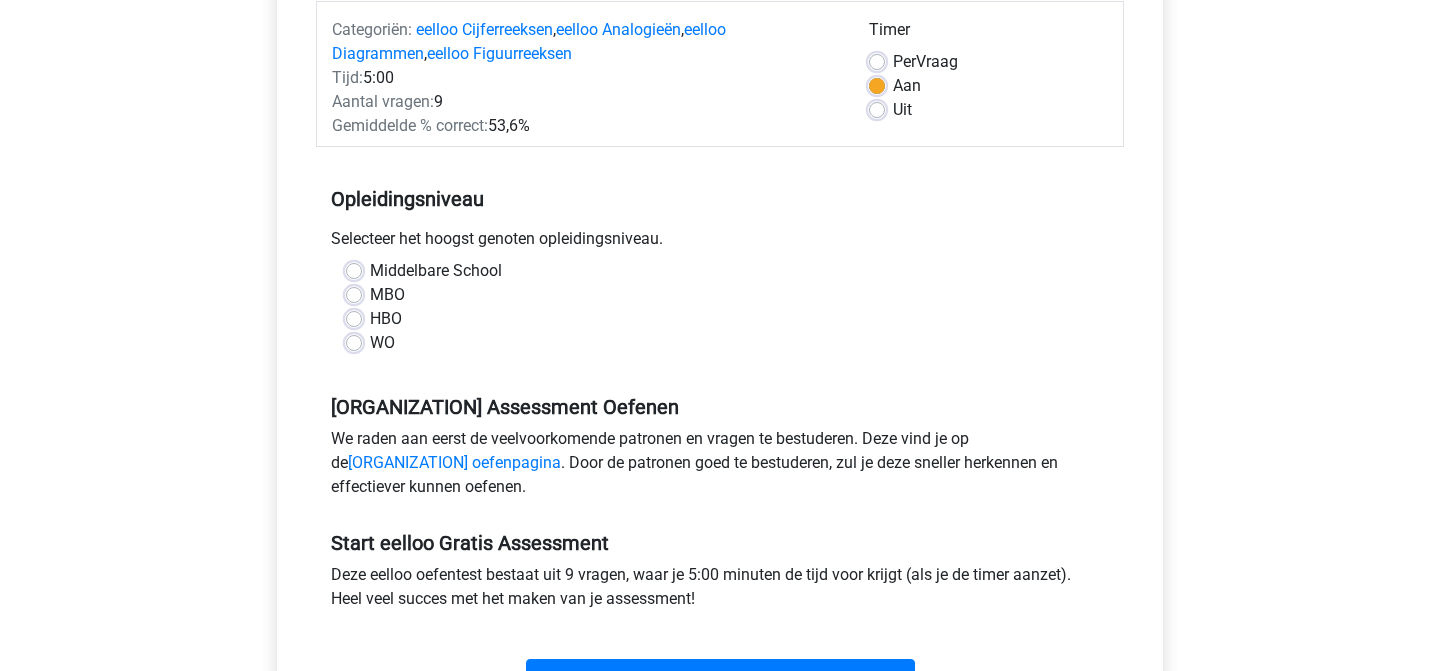 scroll, scrollTop: 293, scrollLeft: 0, axis: vertical 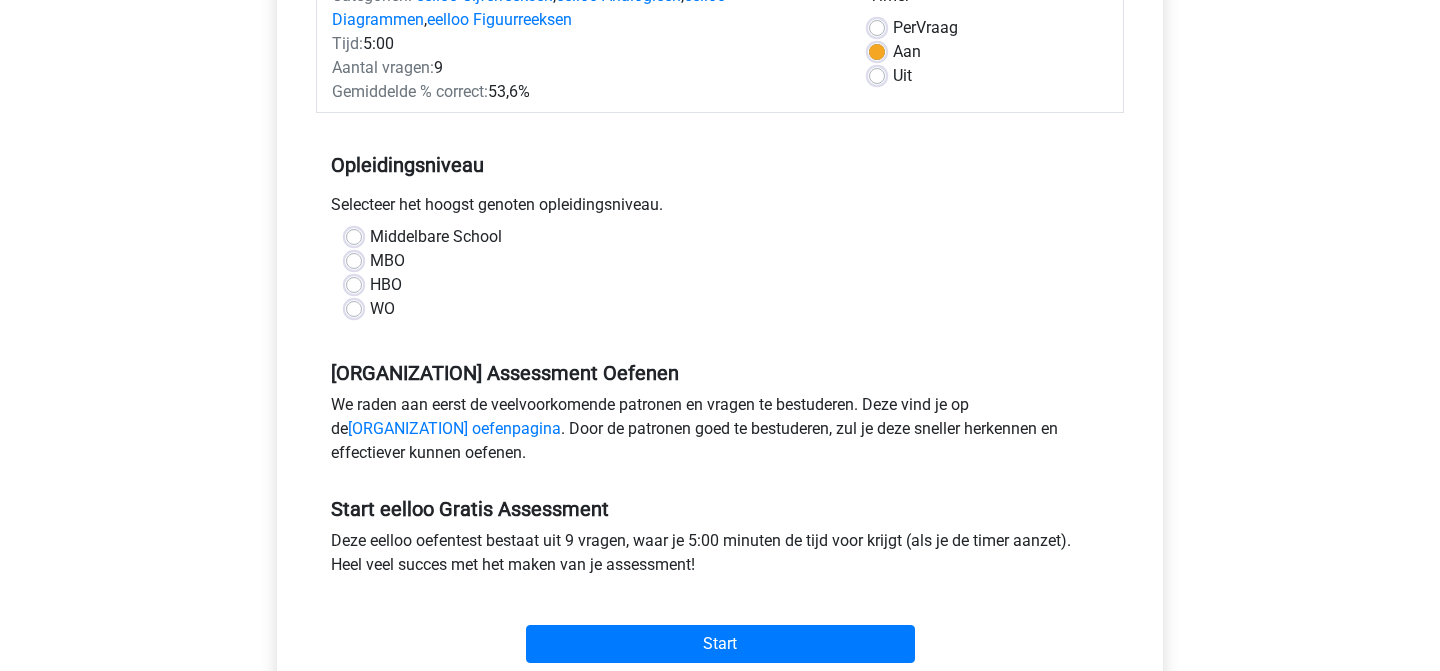 click on "WO" at bounding box center [382, 309] 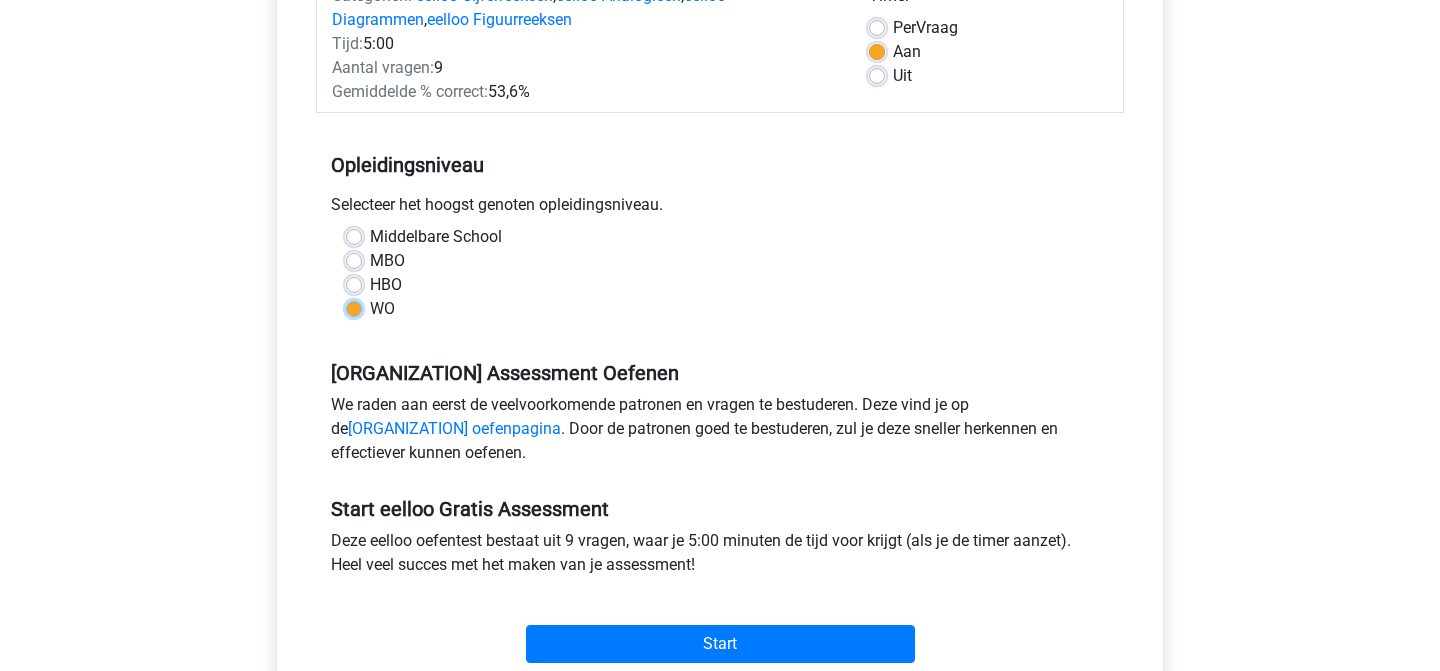 click on "WO" at bounding box center (354, 307) 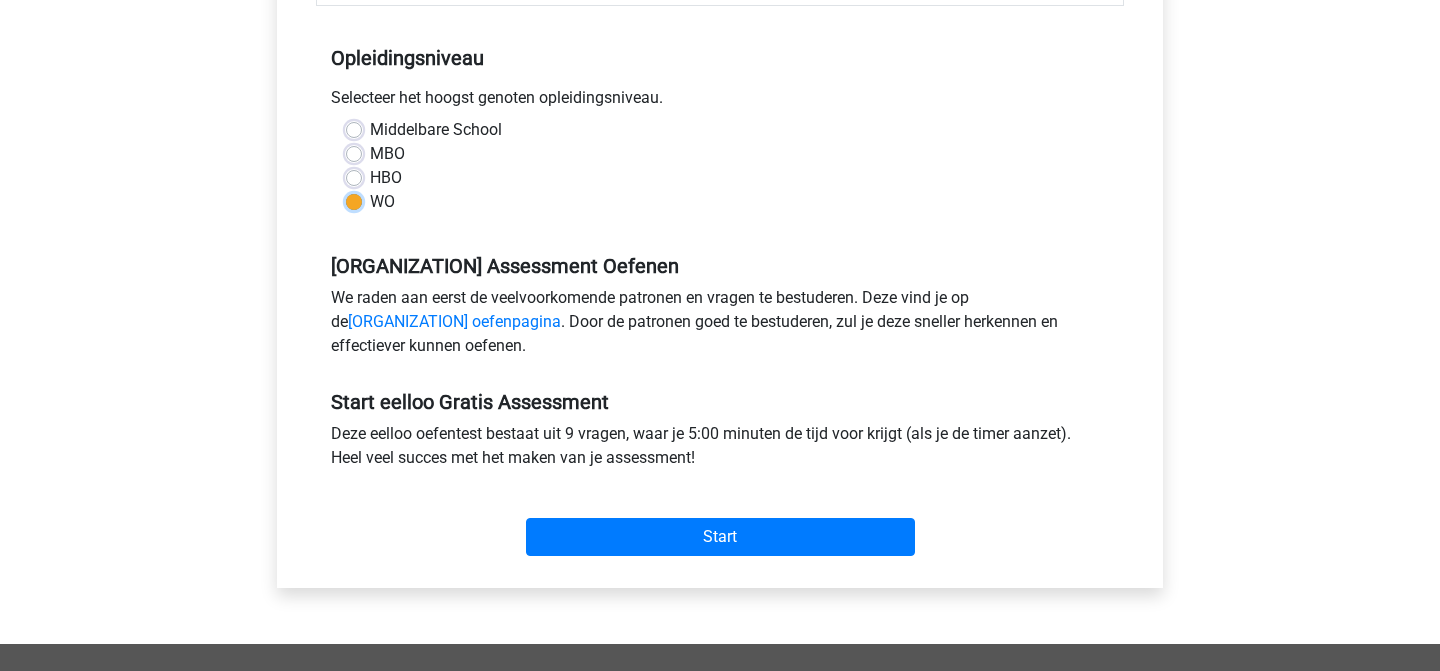 scroll, scrollTop: 556, scrollLeft: 0, axis: vertical 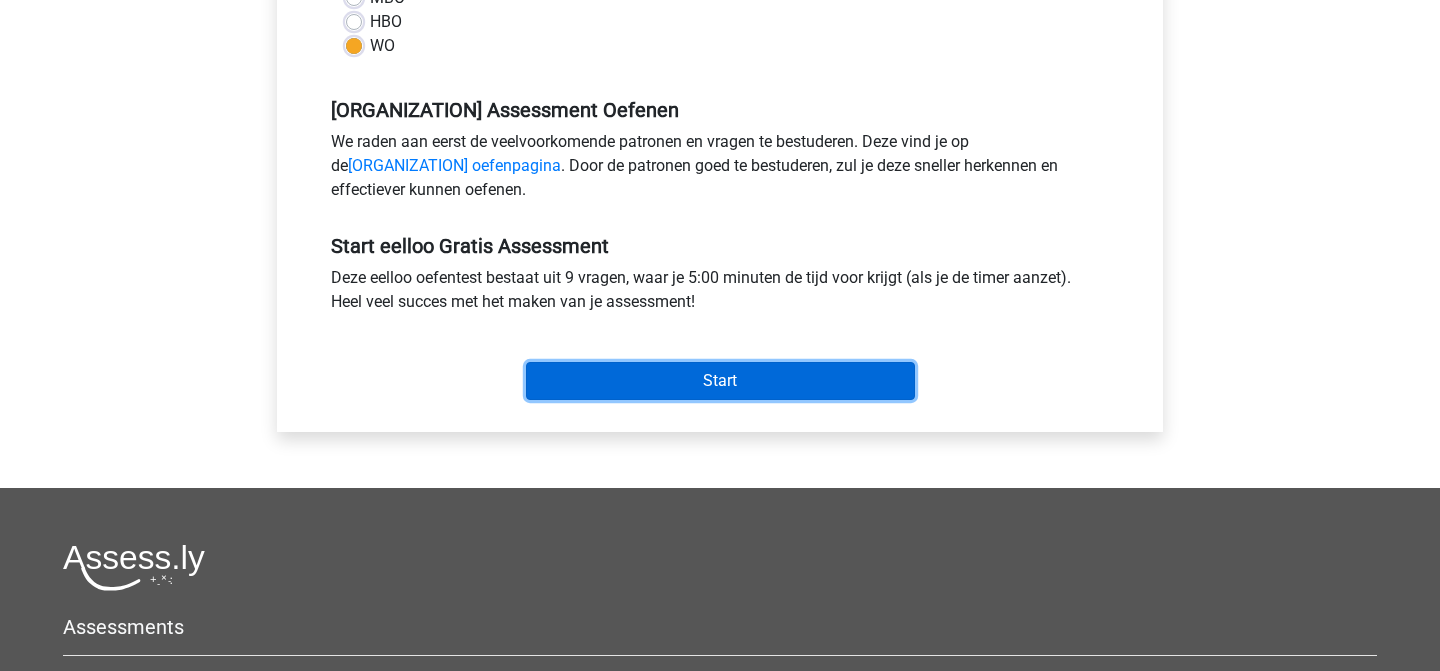 click on "Start" at bounding box center (720, 381) 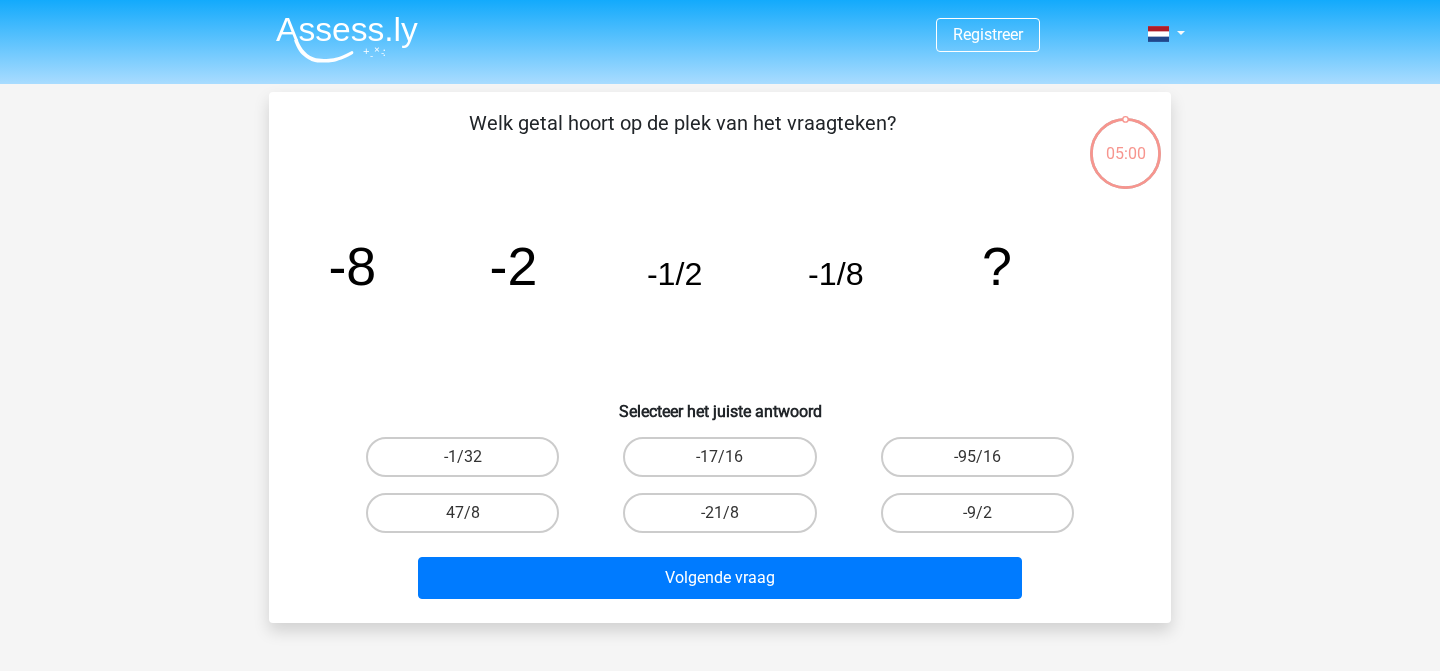 scroll, scrollTop: 0, scrollLeft: 0, axis: both 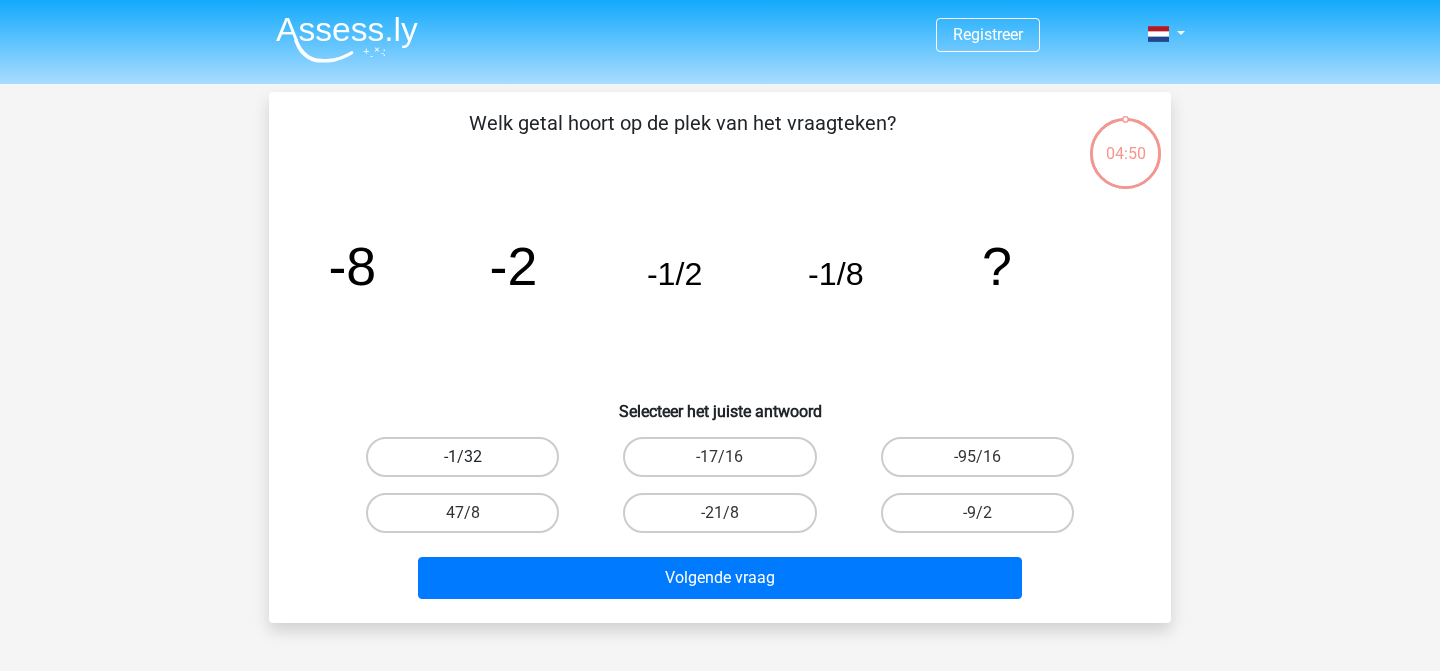 click on "-1/32" at bounding box center [462, 457] 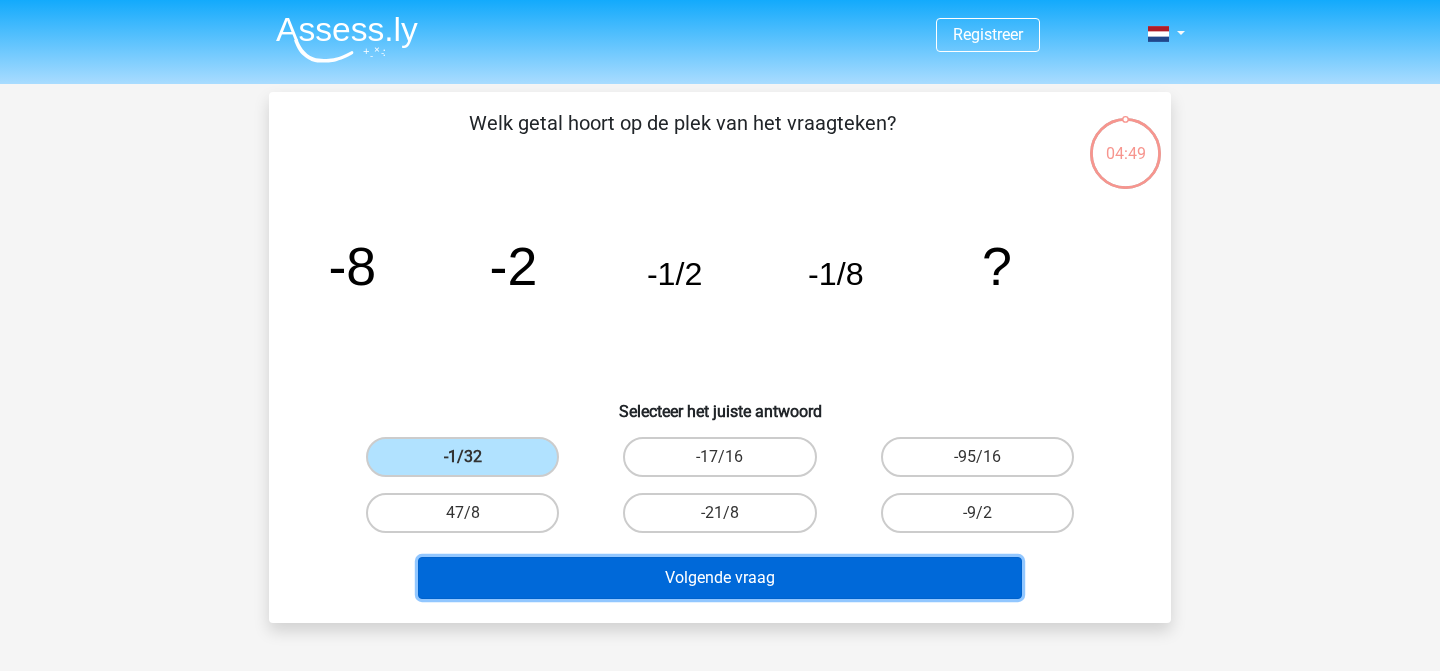 click on "Volgende vraag" at bounding box center [720, 578] 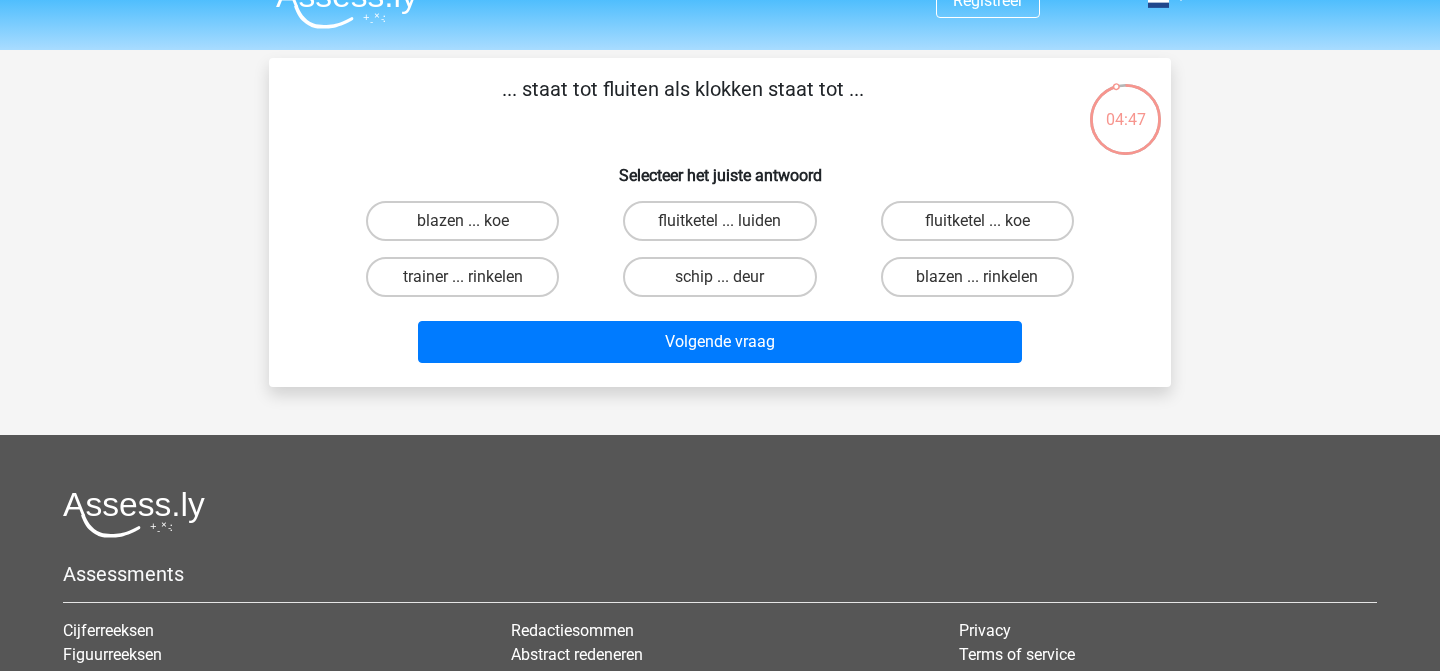 scroll, scrollTop: 33, scrollLeft: 0, axis: vertical 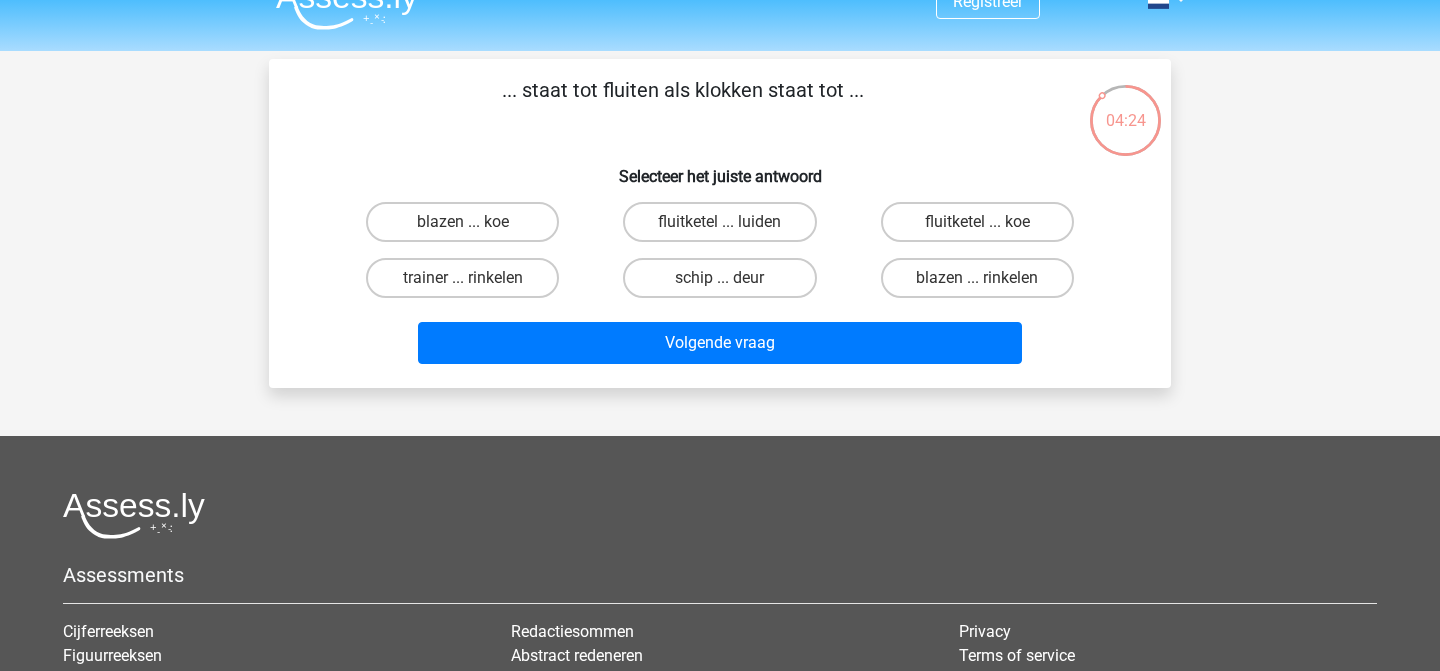 click on "fluitketel ... luiden" at bounding box center [726, 228] 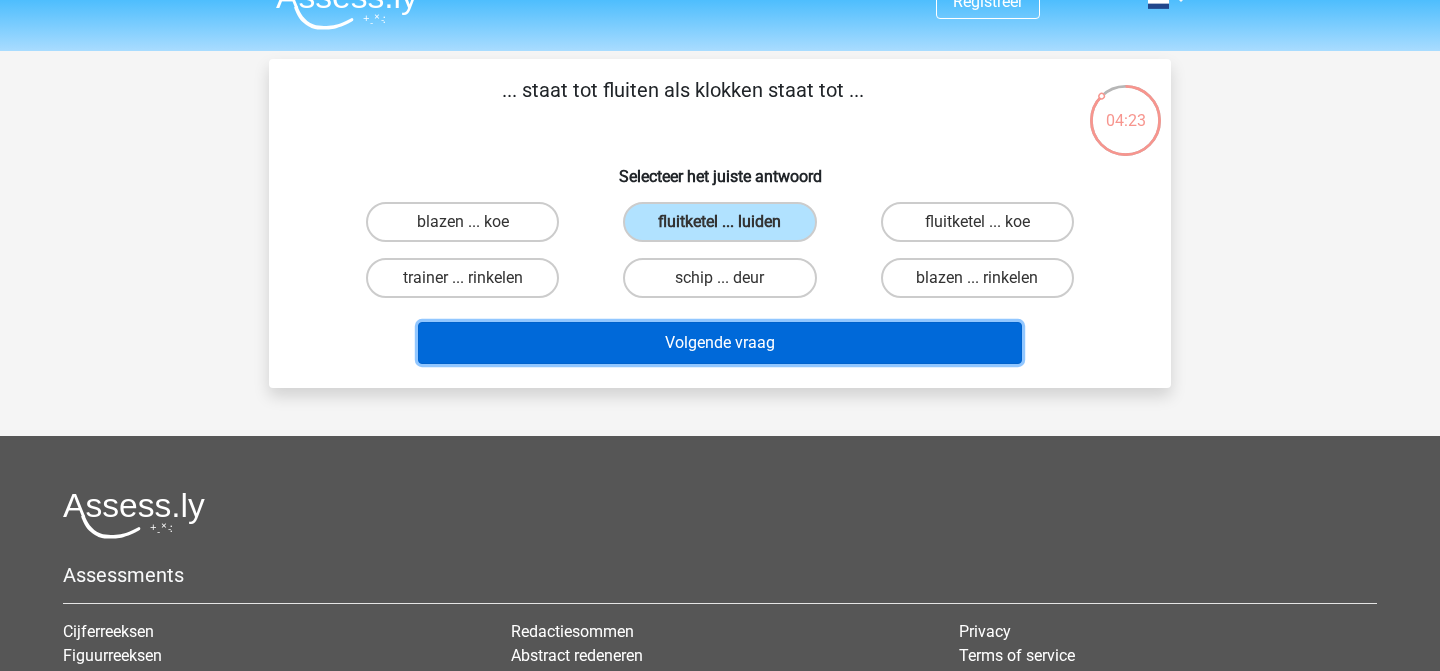 click on "Volgende vraag" at bounding box center (720, 343) 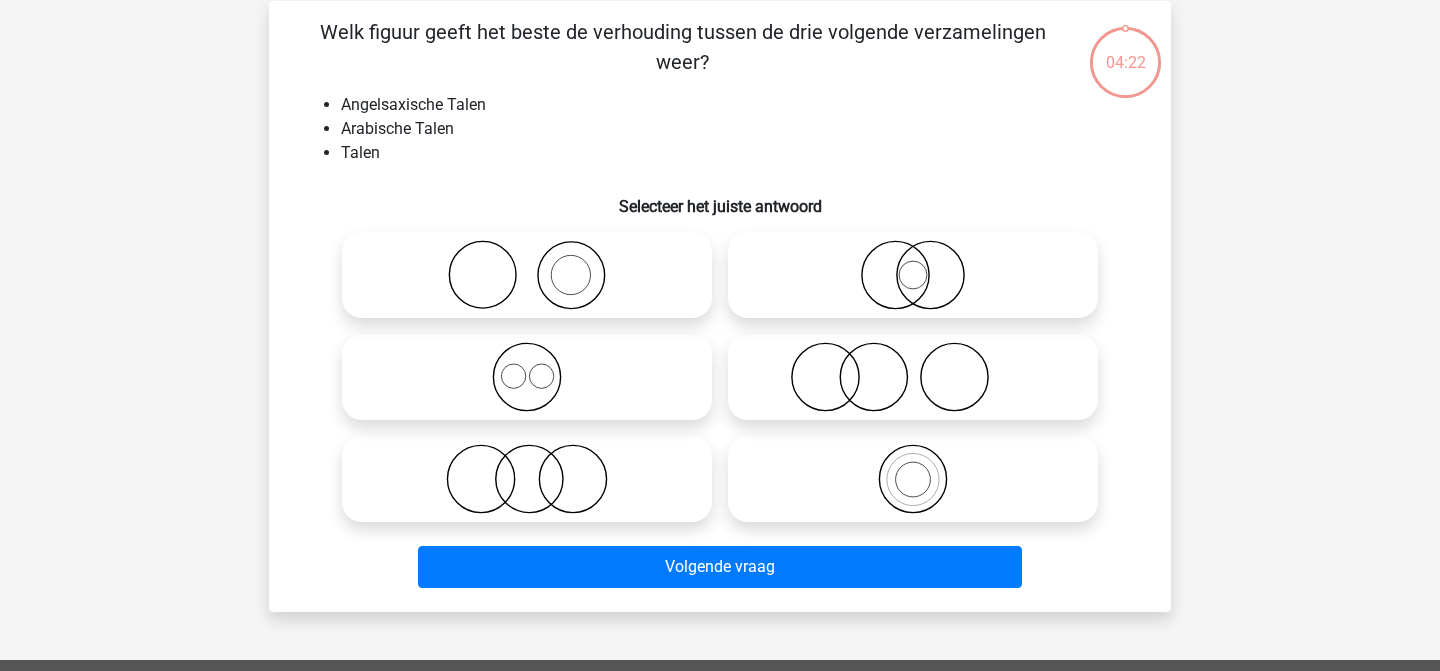 scroll, scrollTop: 92, scrollLeft: 0, axis: vertical 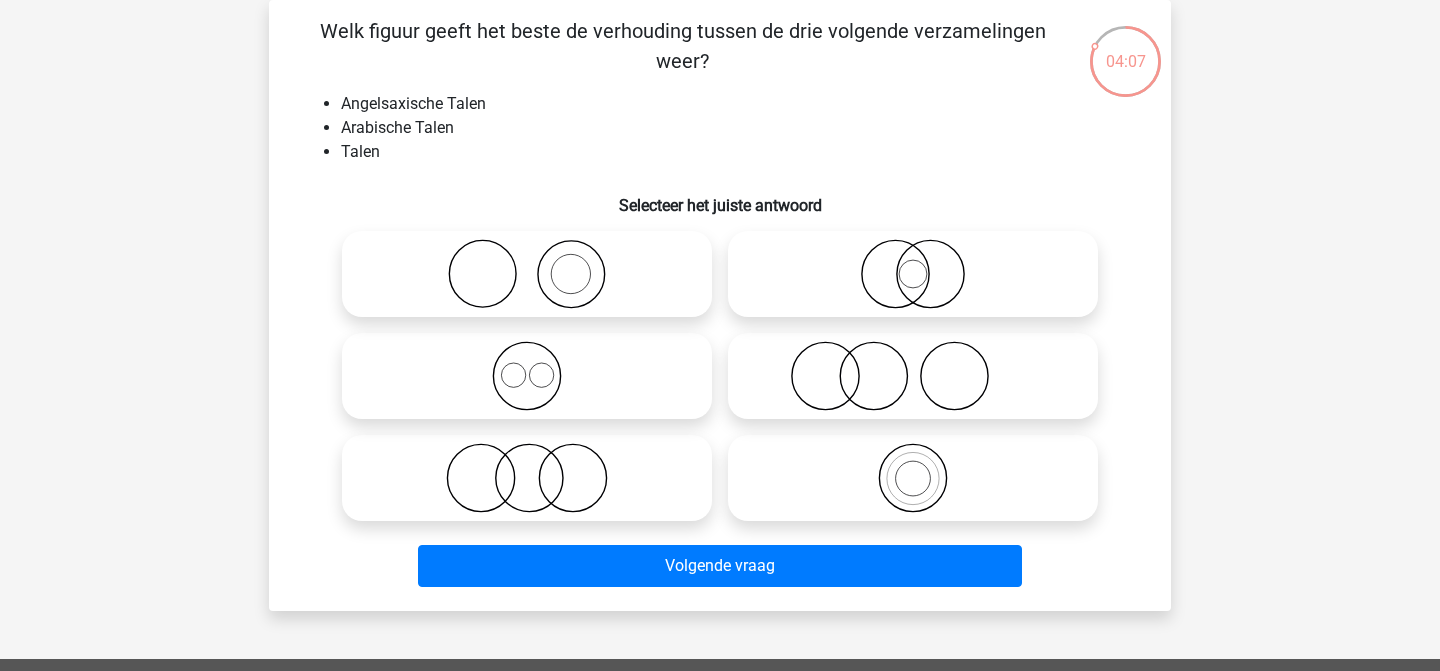 click 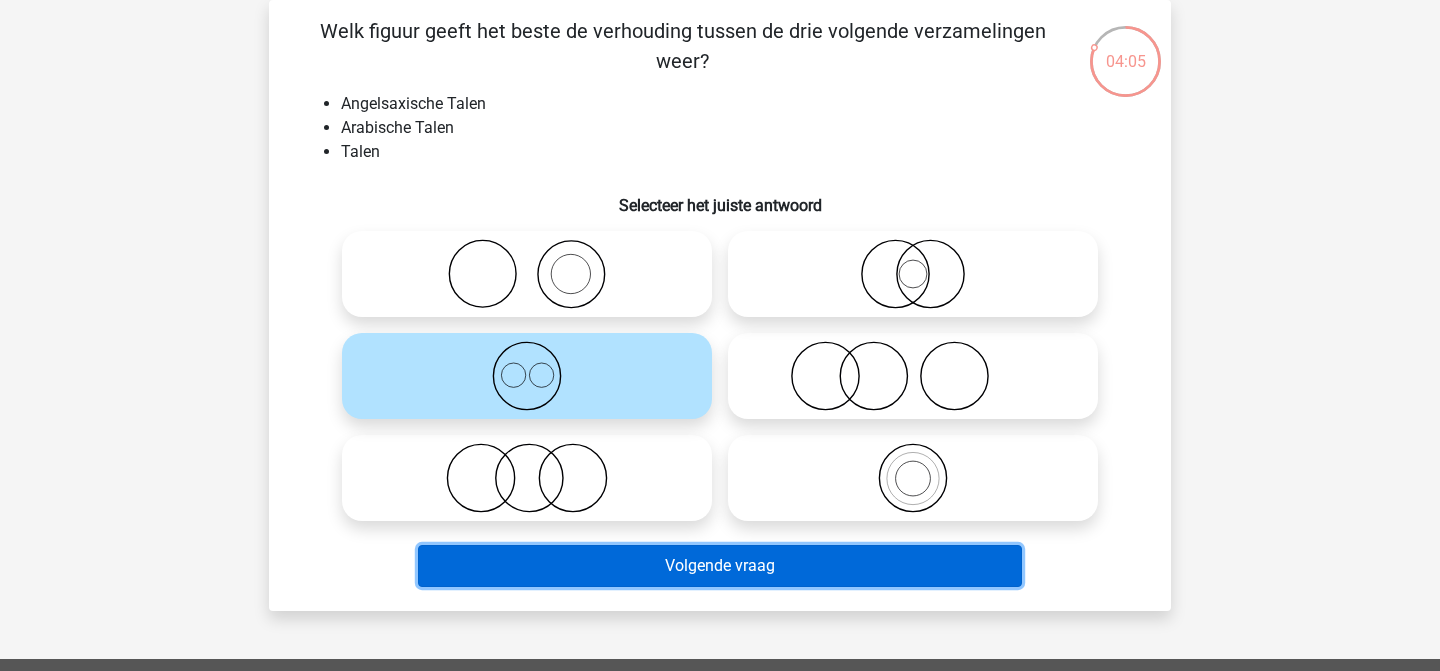 click on "Volgende vraag" at bounding box center (720, 566) 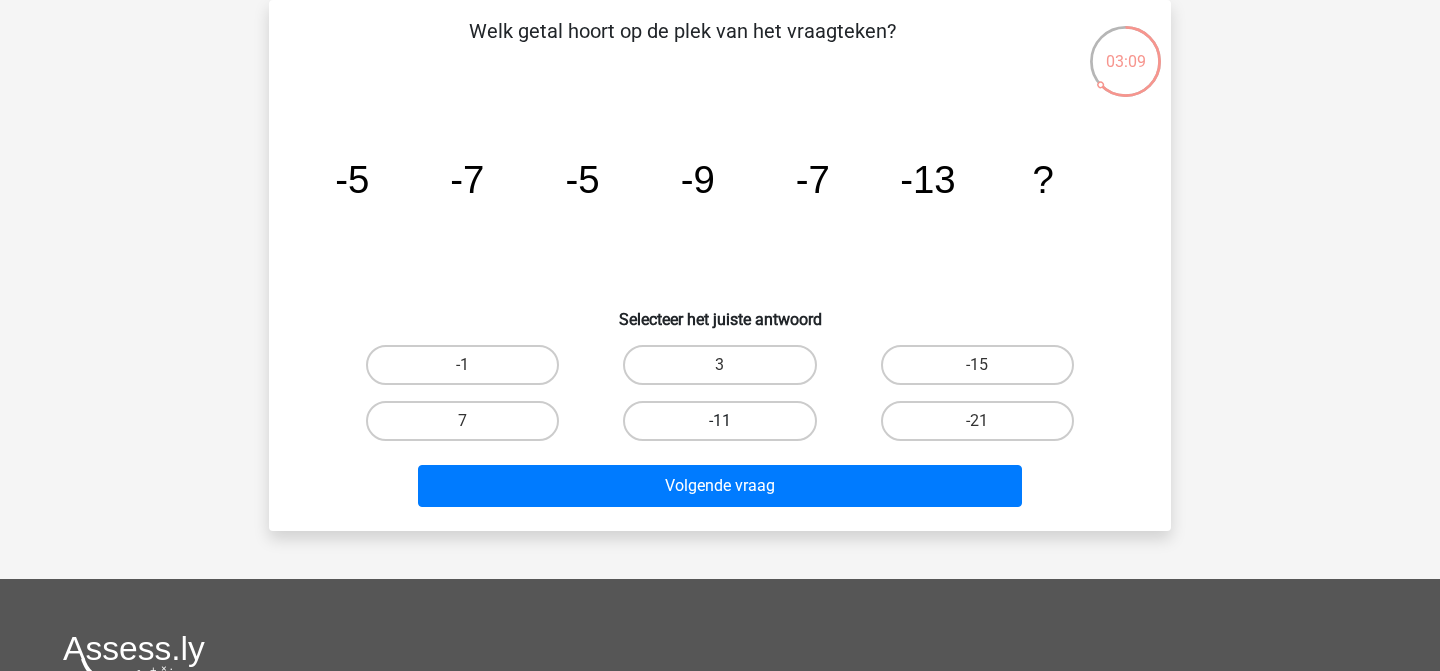 click on "-11" at bounding box center (719, 421) 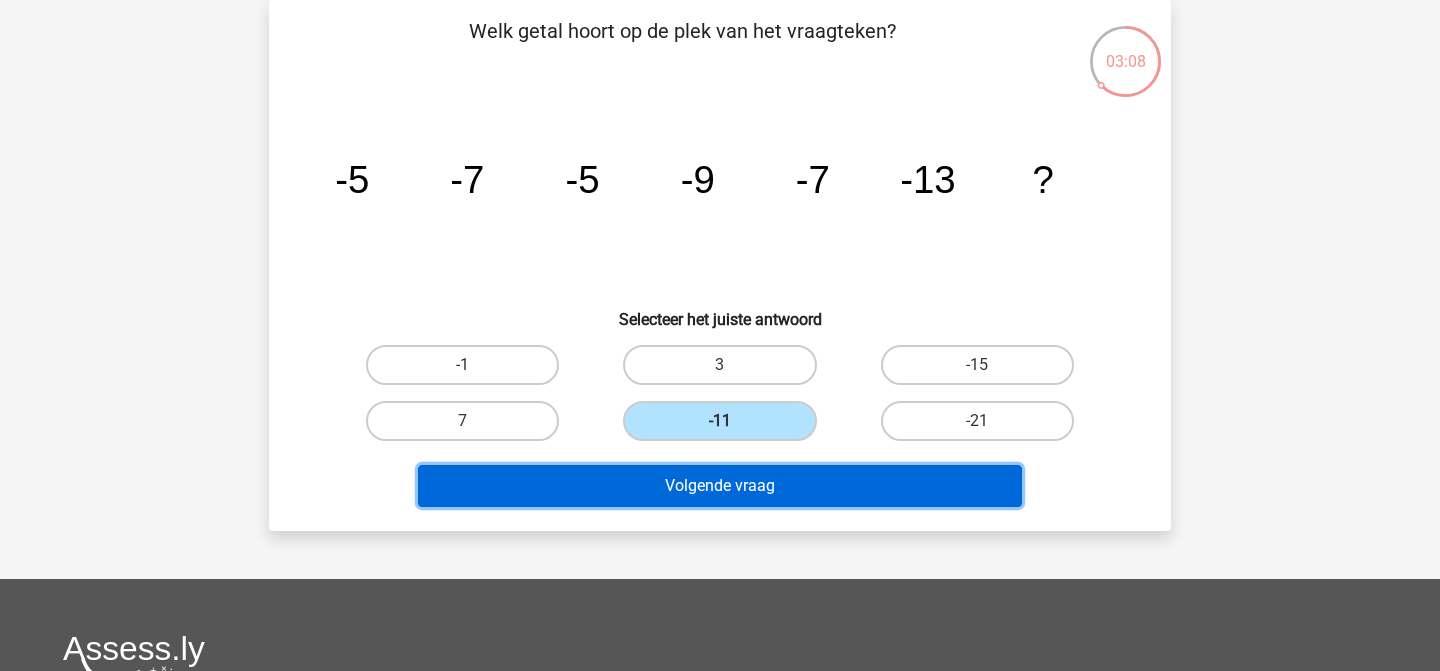 click on "Volgende vraag" at bounding box center [720, 486] 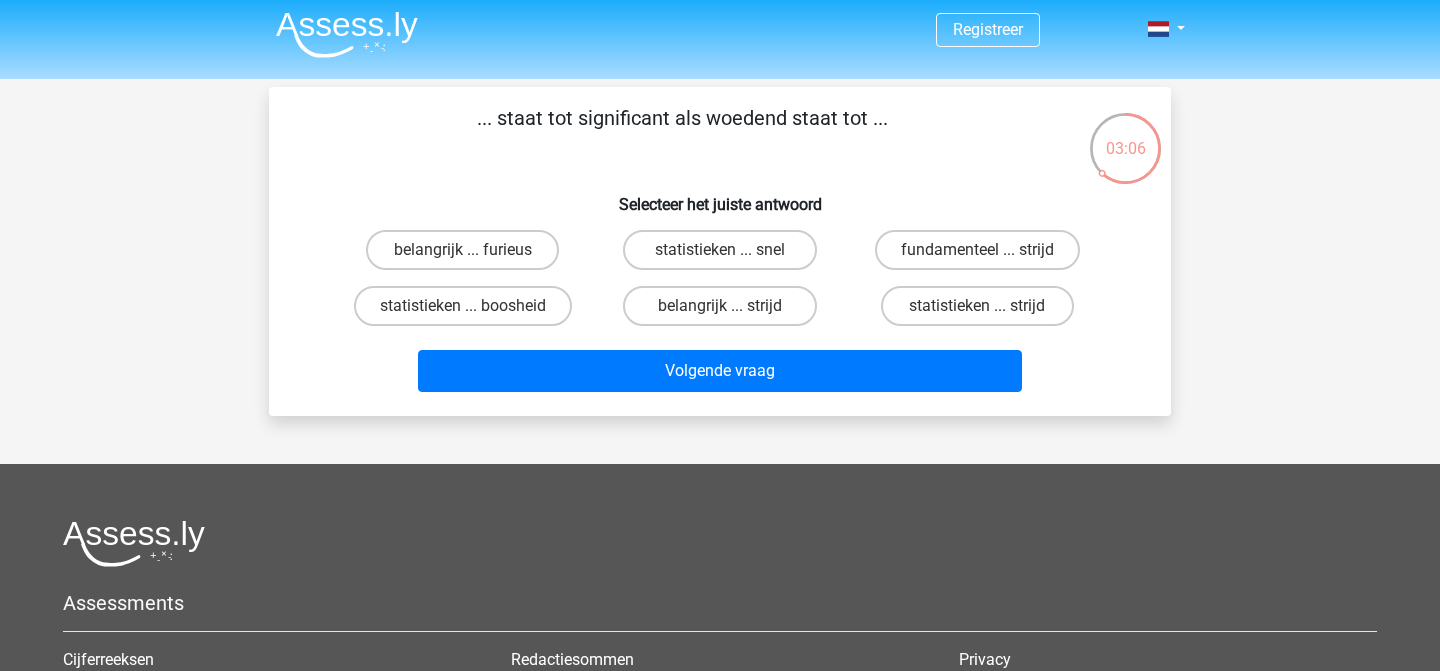 scroll, scrollTop: 0, scrollLeft: 0, axis: both 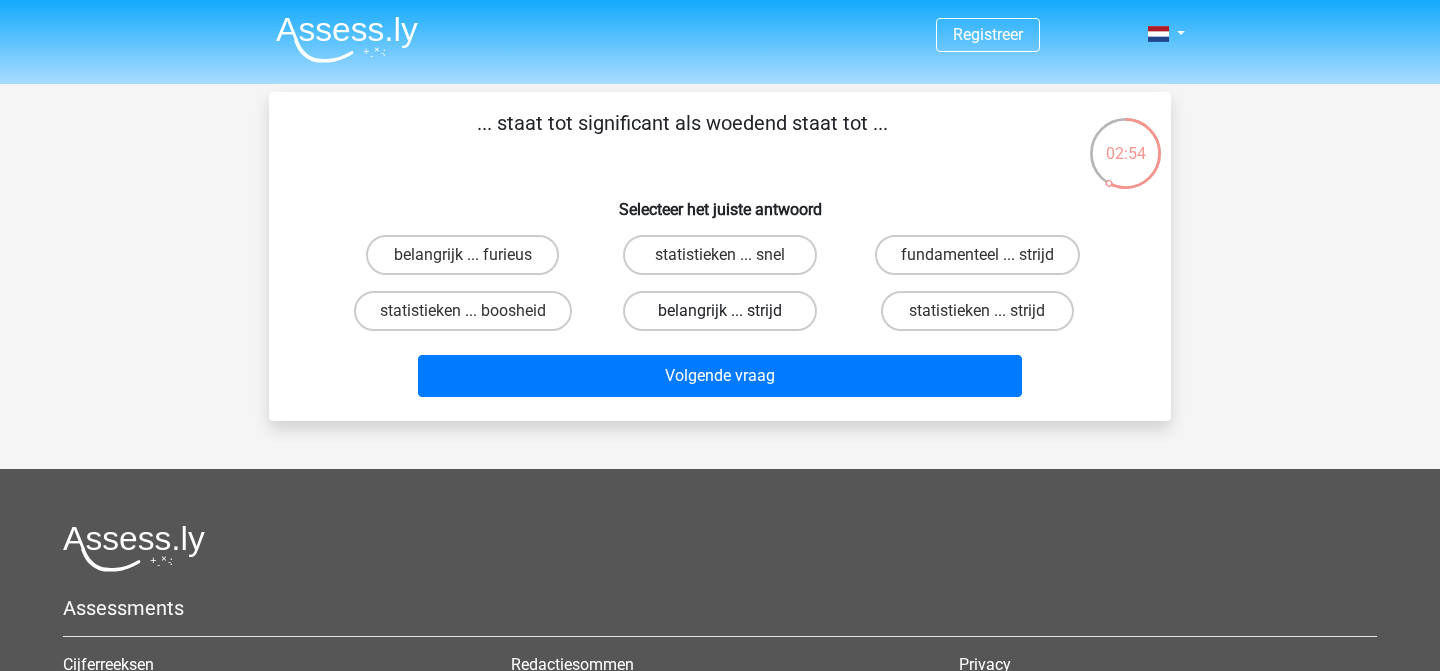 click on "belangrijk ... strijd" at bounding box center (719, 311) 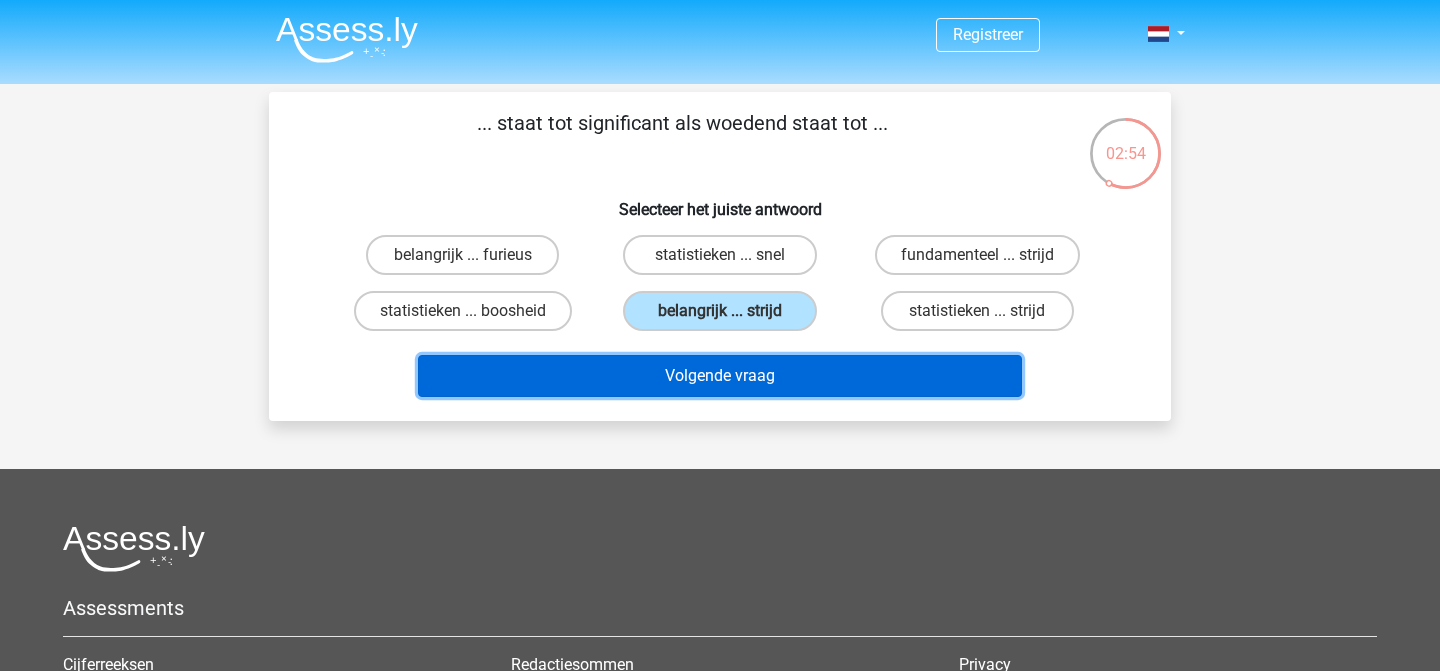 click on "Volgende vraag" at bounding box center [720, 376] 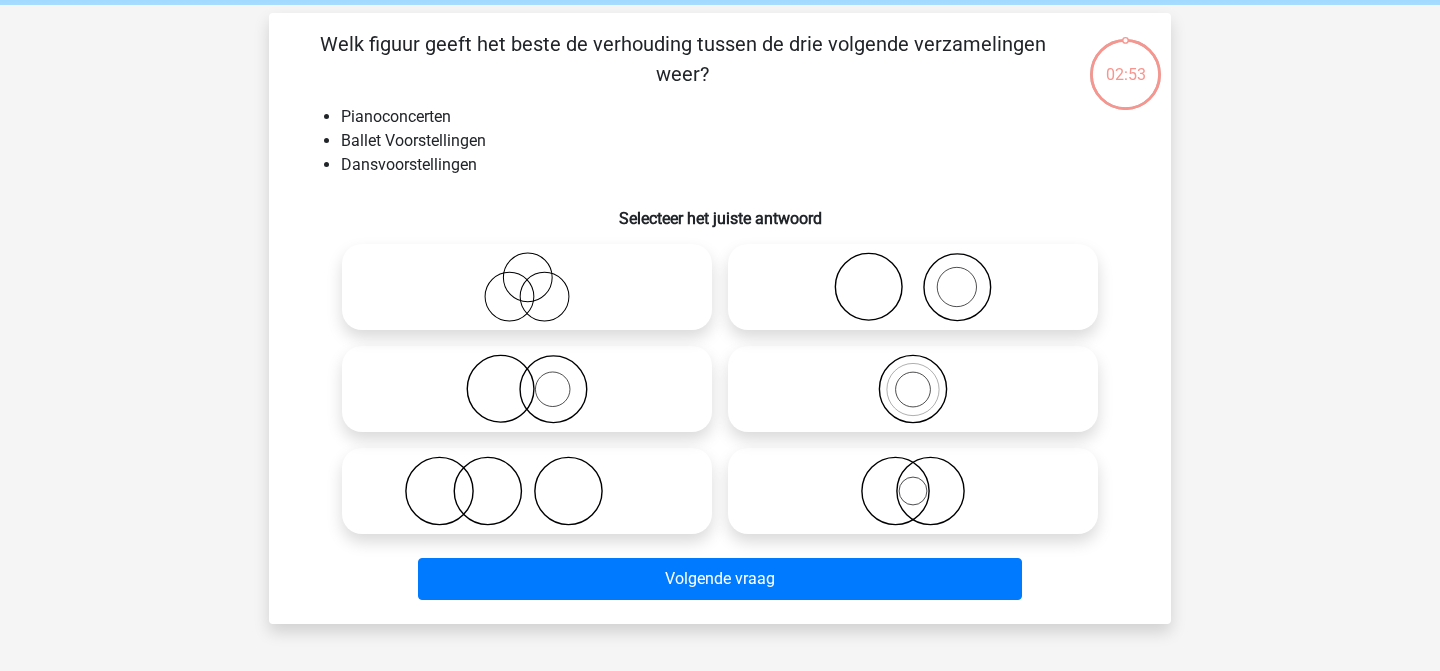 scroll, scrollTop: 92, scrollLeft: 0, axis: vertical 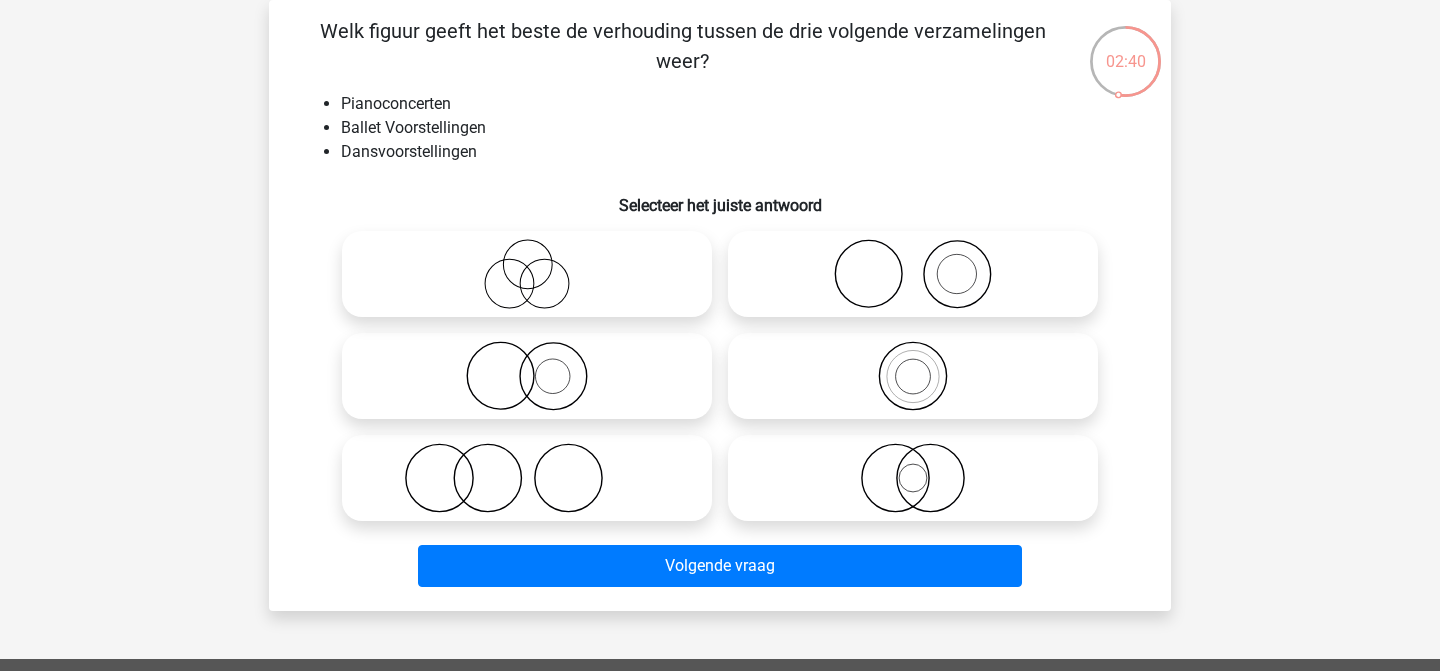 click 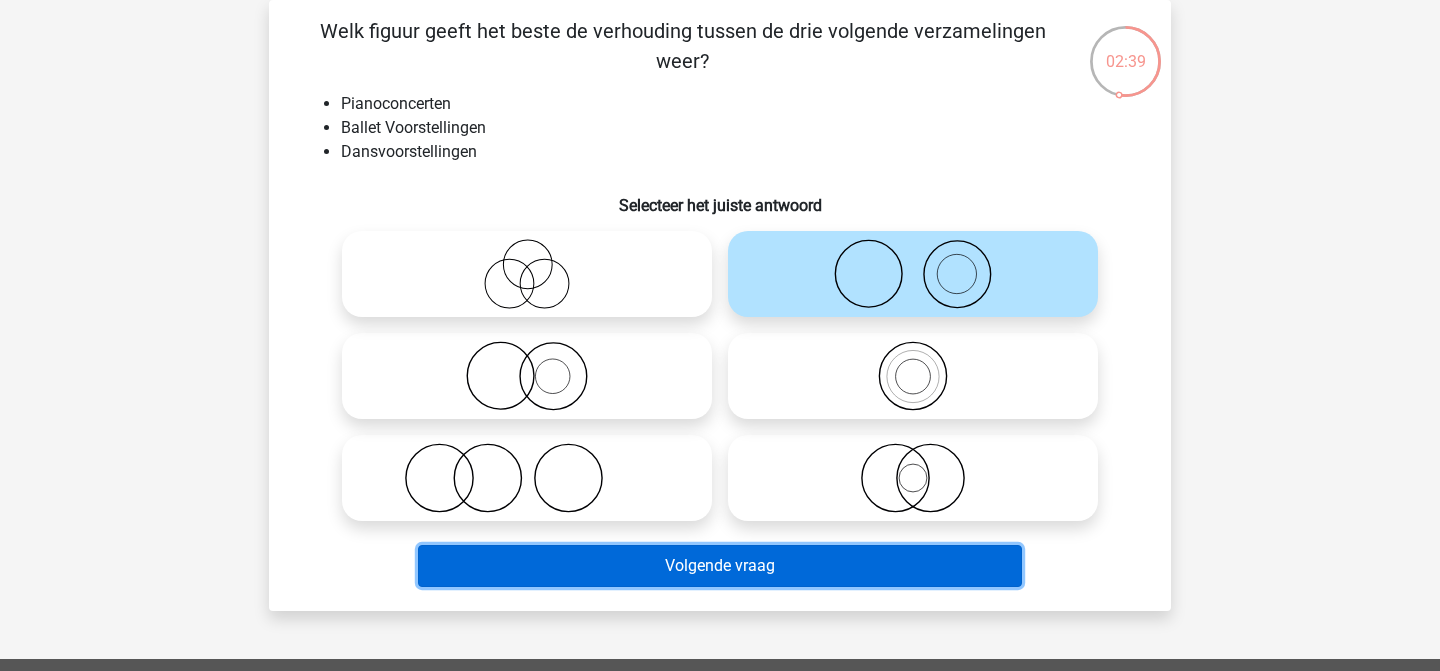 click on "Volgende vraag" at bounding box center (720, 566) 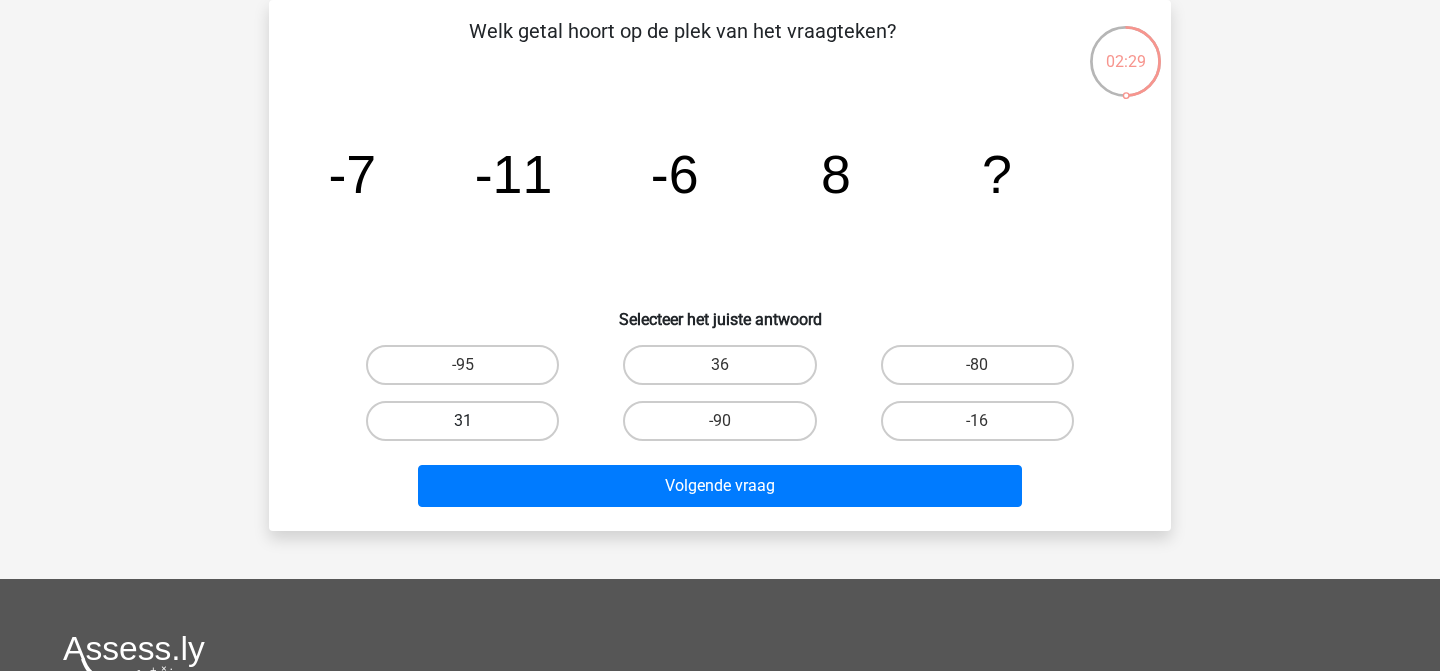 click on "31" at bounding box center [462, 421] 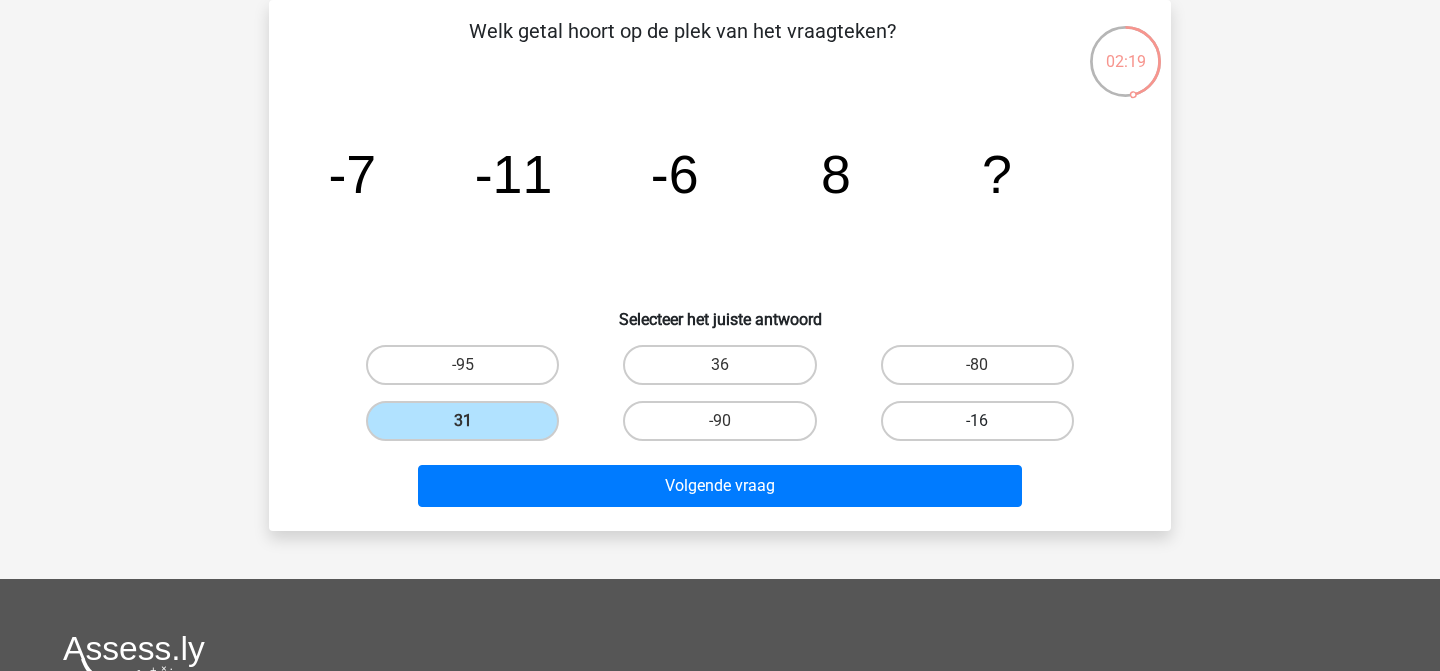 click on "-16" at bounding box center (977, 421) 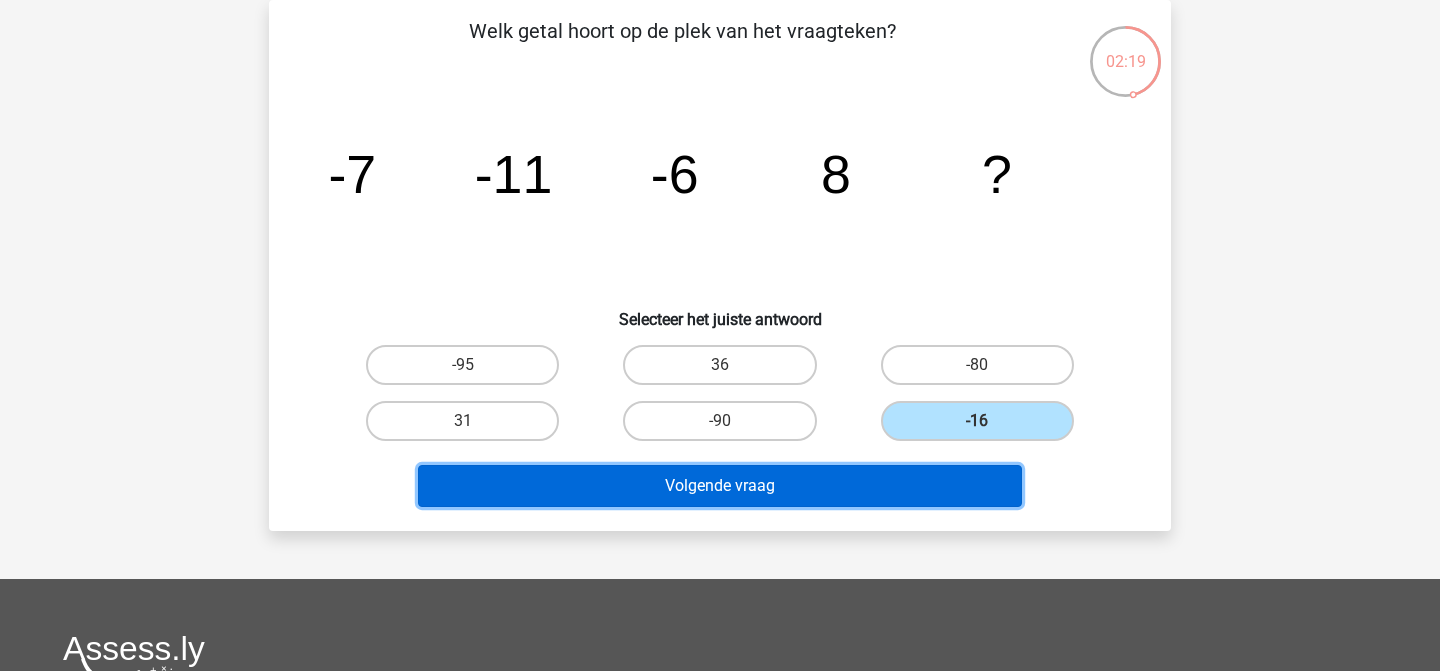 click on "Volgende vraag" at bounding box center [720, 486] 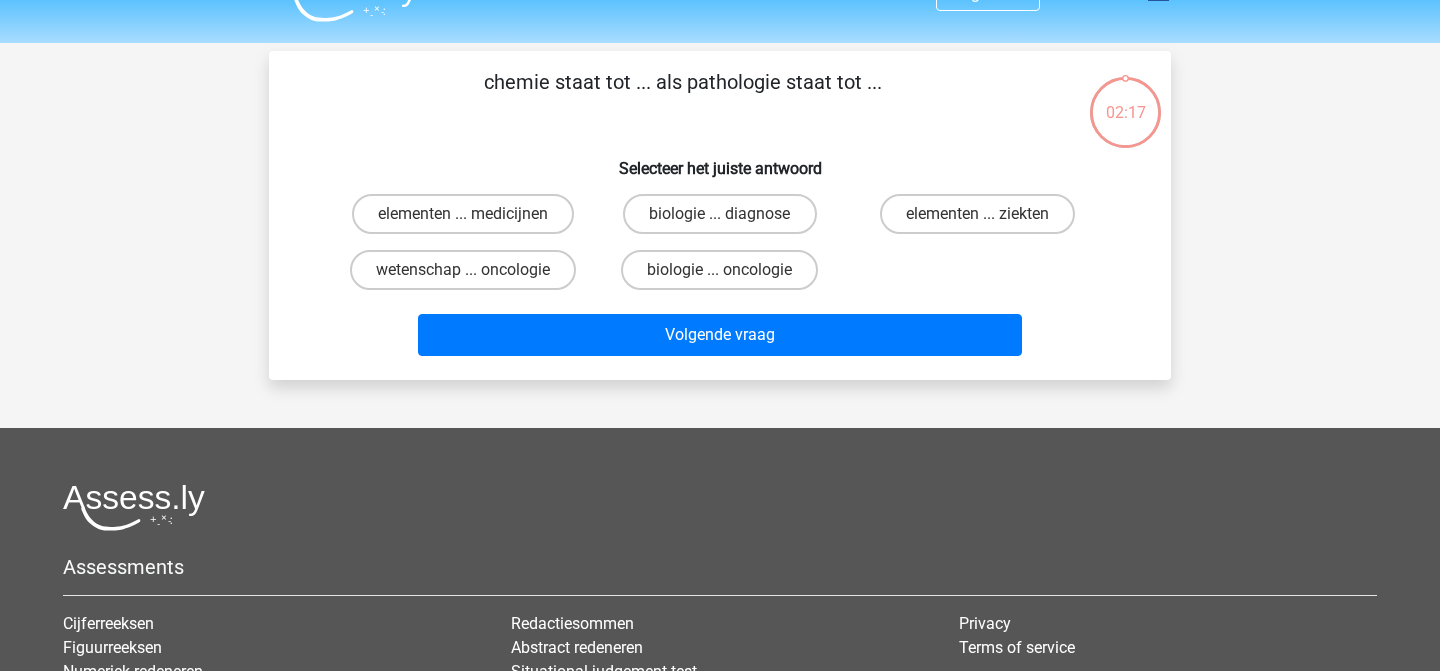 scroll, scrollTop: 0, scrollLeft: 0, axis: both 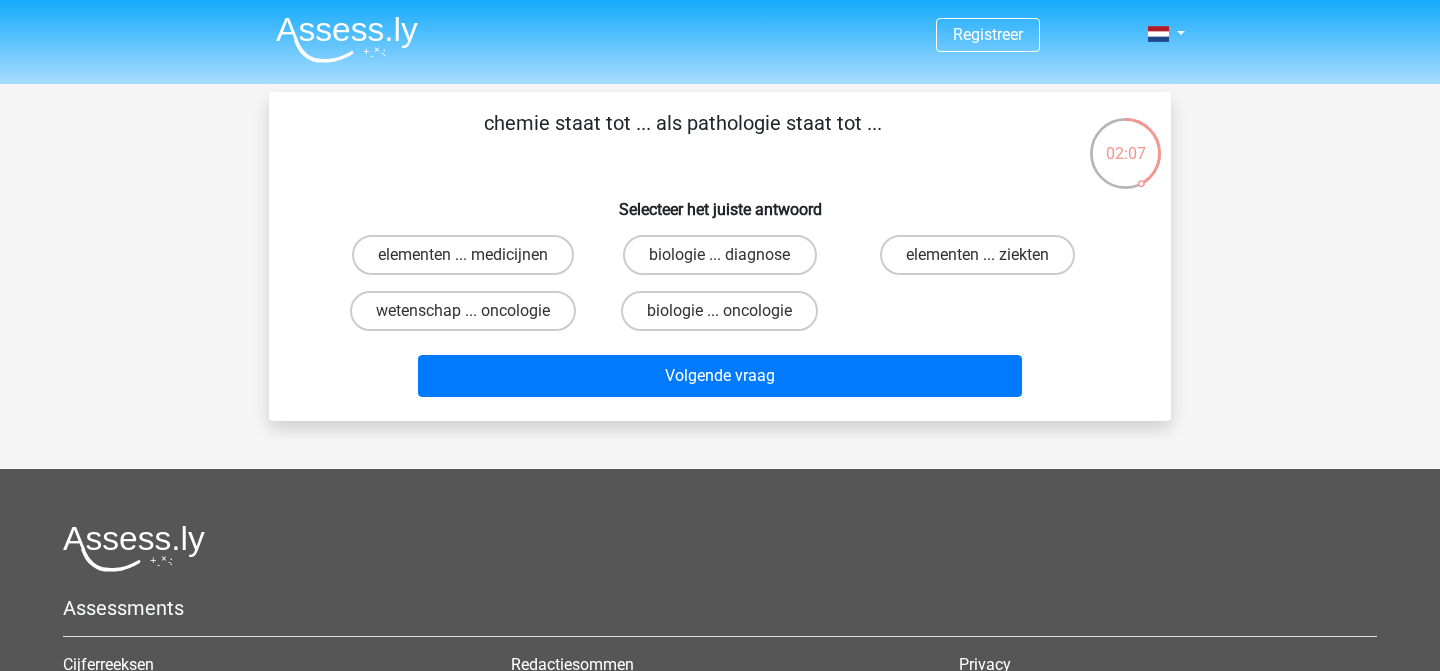 click on "elementen ... medicijnen
biologie ... diagnose
elementen ... ziekten
wetenschap ... oncologie
biologie ... oncologie" at bounding box center (720, 283) 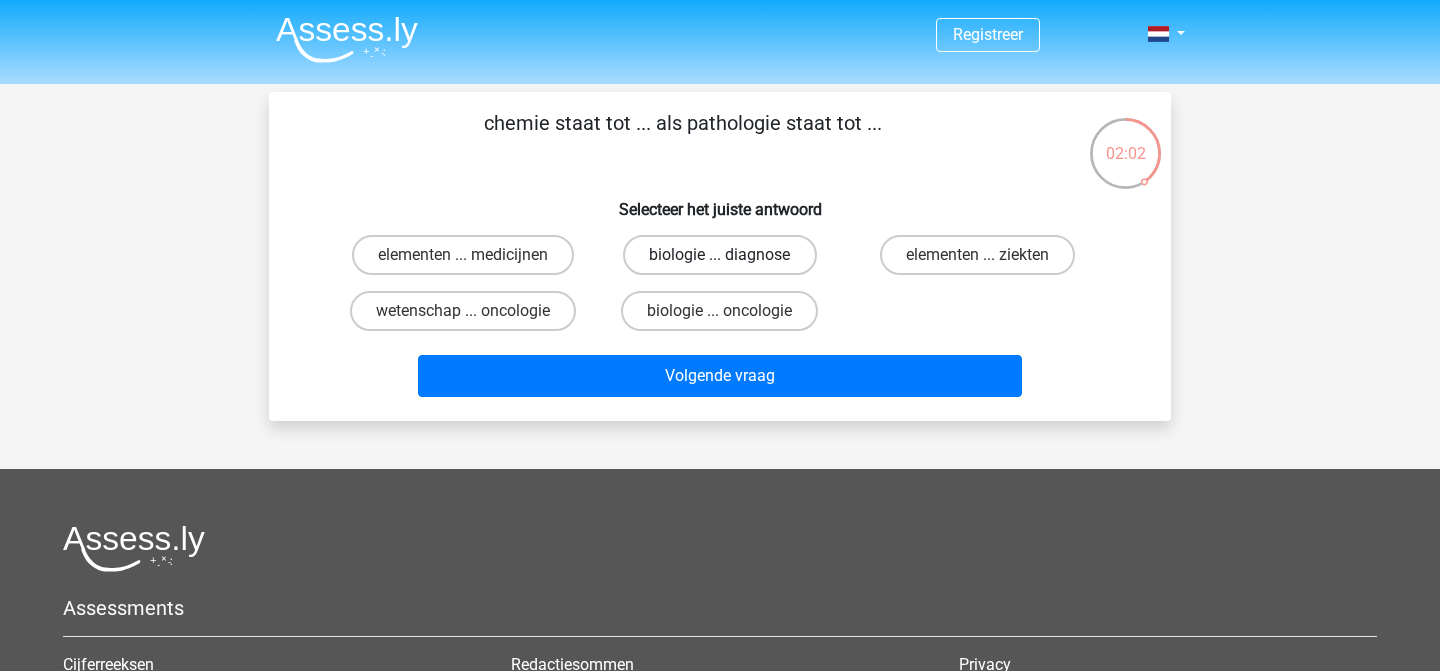 click on "biologie ... diagnose" at bounding box center [719, 255] 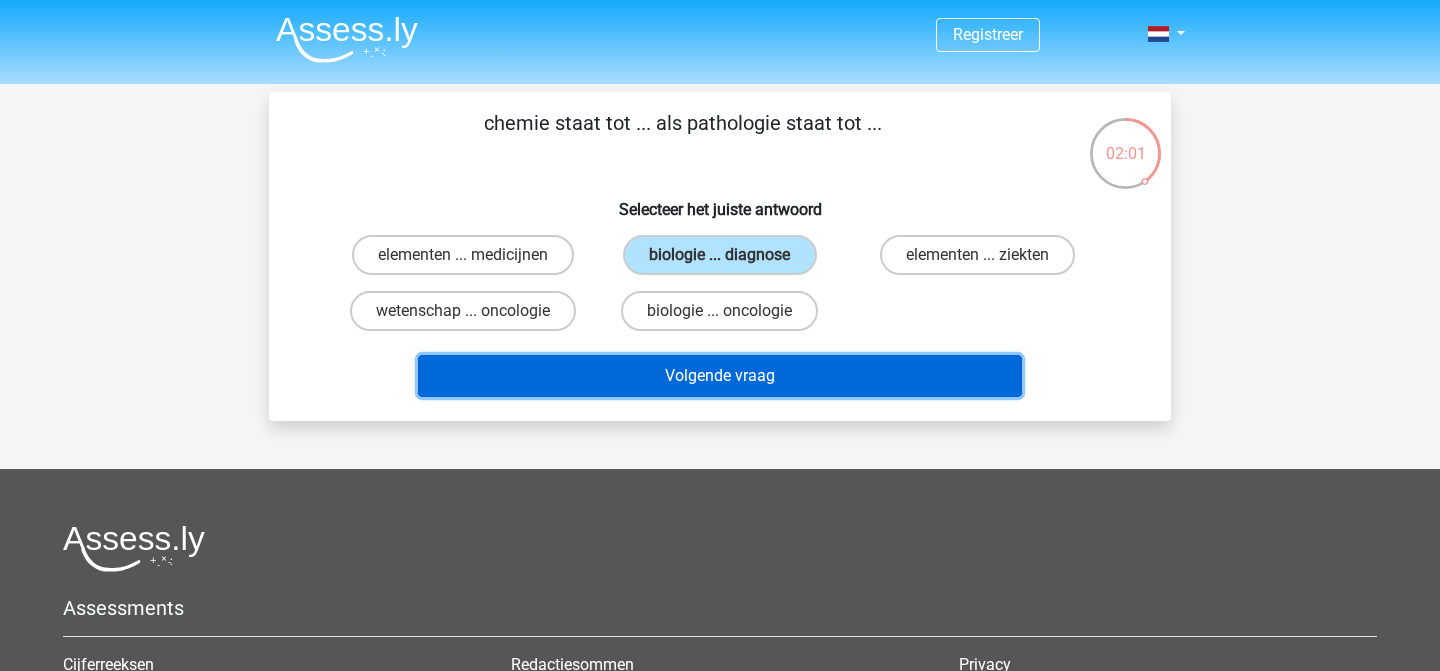 click on "Volgende vraag" at bounding box center [720, 376] 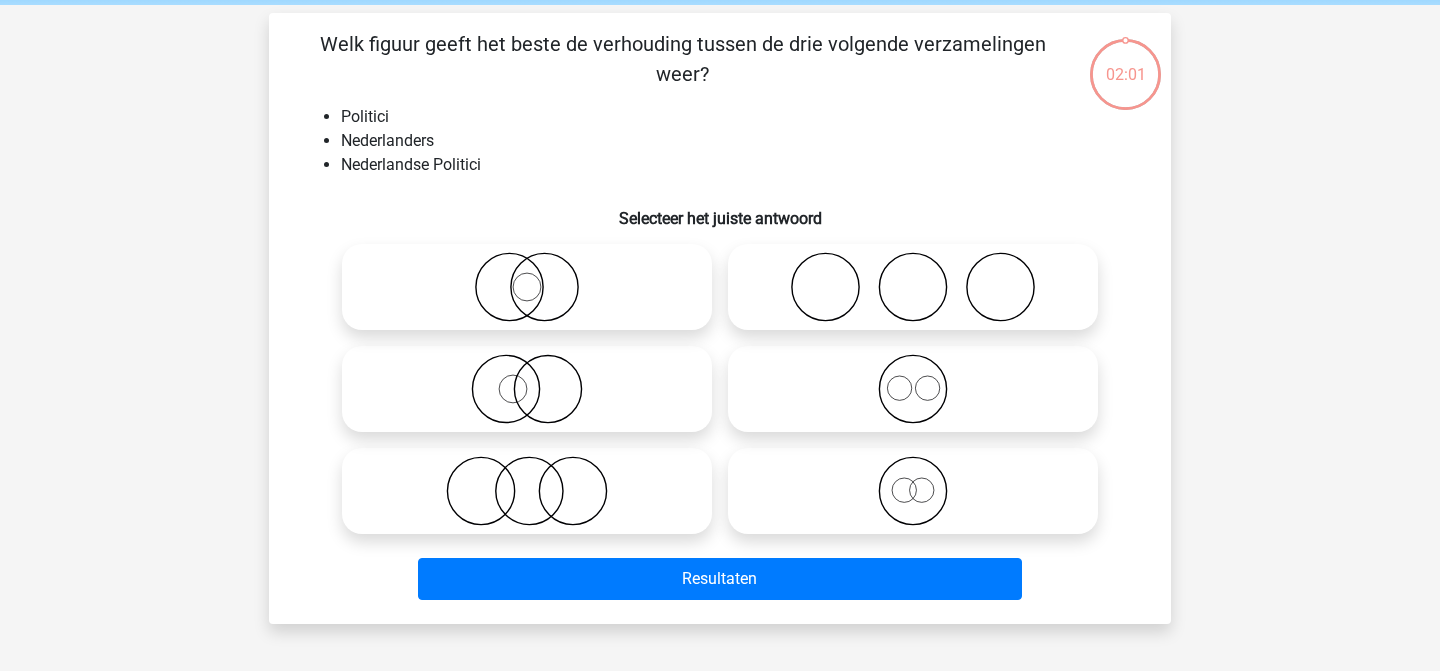 scroll, scrollTop: 92, scrollLeft: 0, axis: vertical 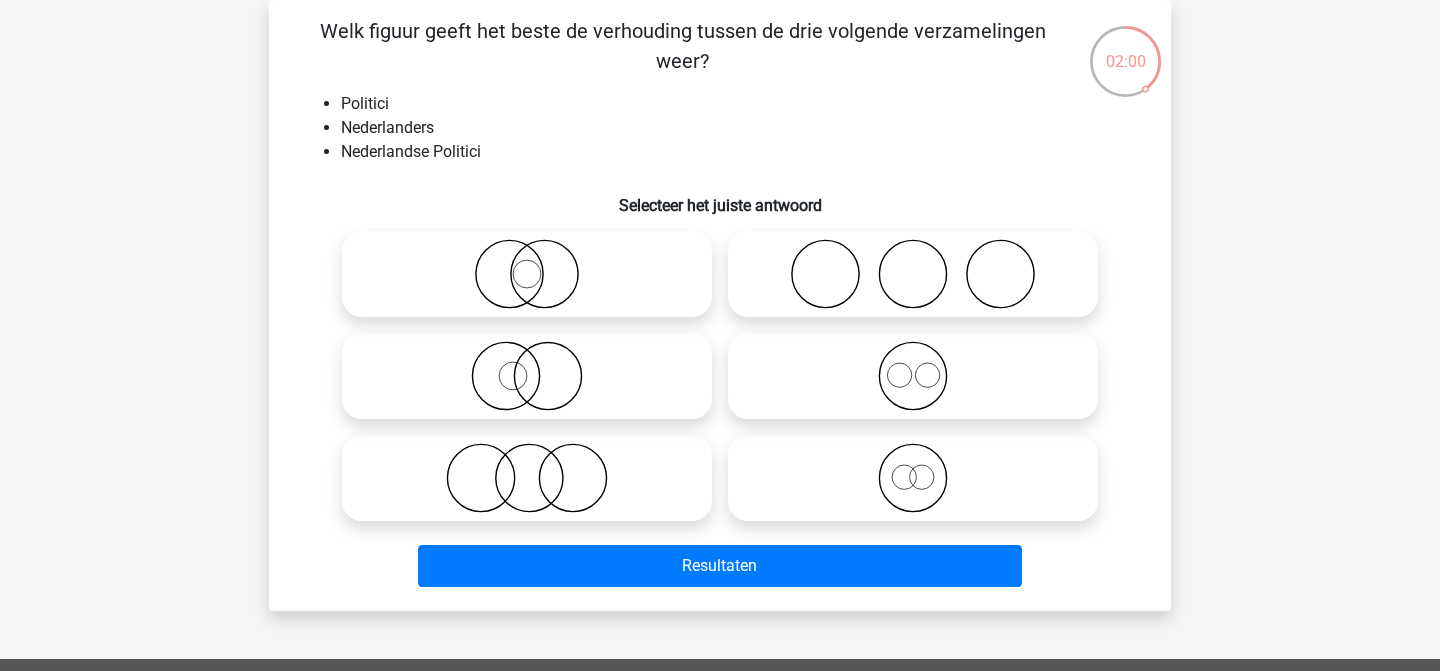 click on "Welk figuur geeft het beste de verhouding tussen de drie volgende verzamelingen weer? Politici Nederlanders Nederlandse Politici
Selecteer het juiste antwoord" at bounding box center (720, 305) 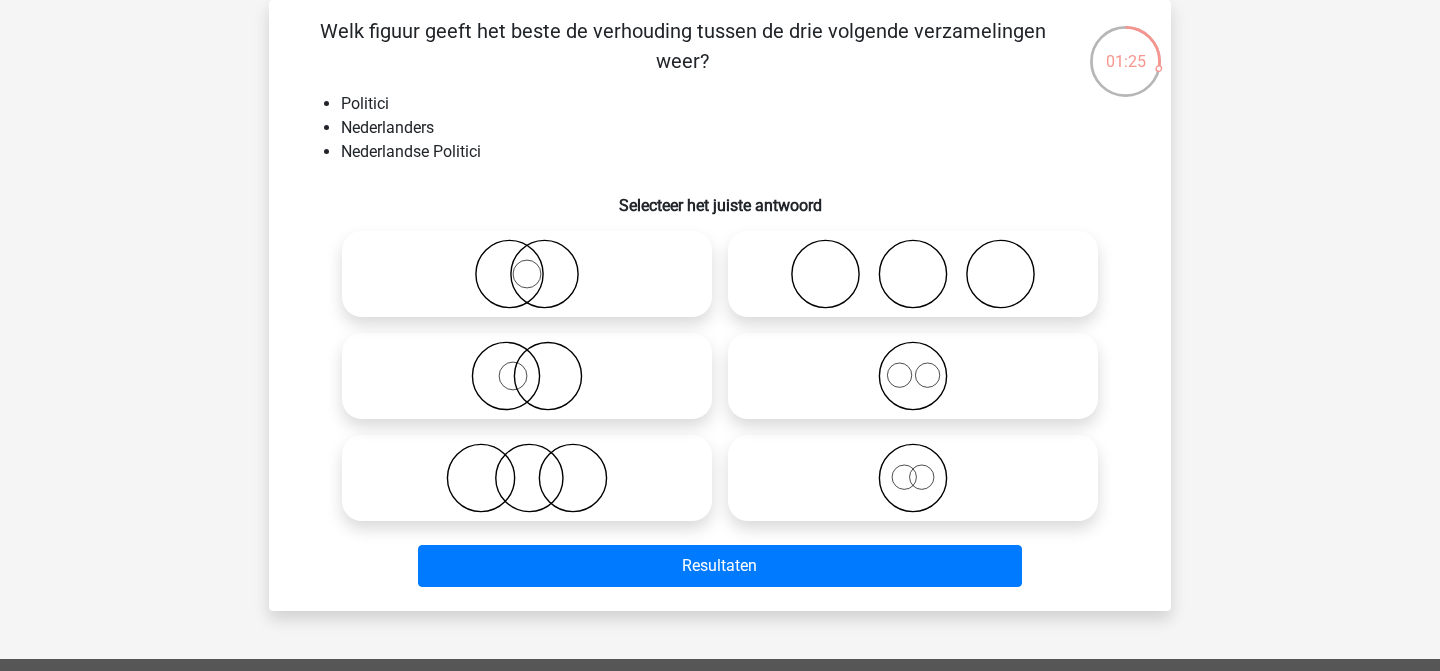 click 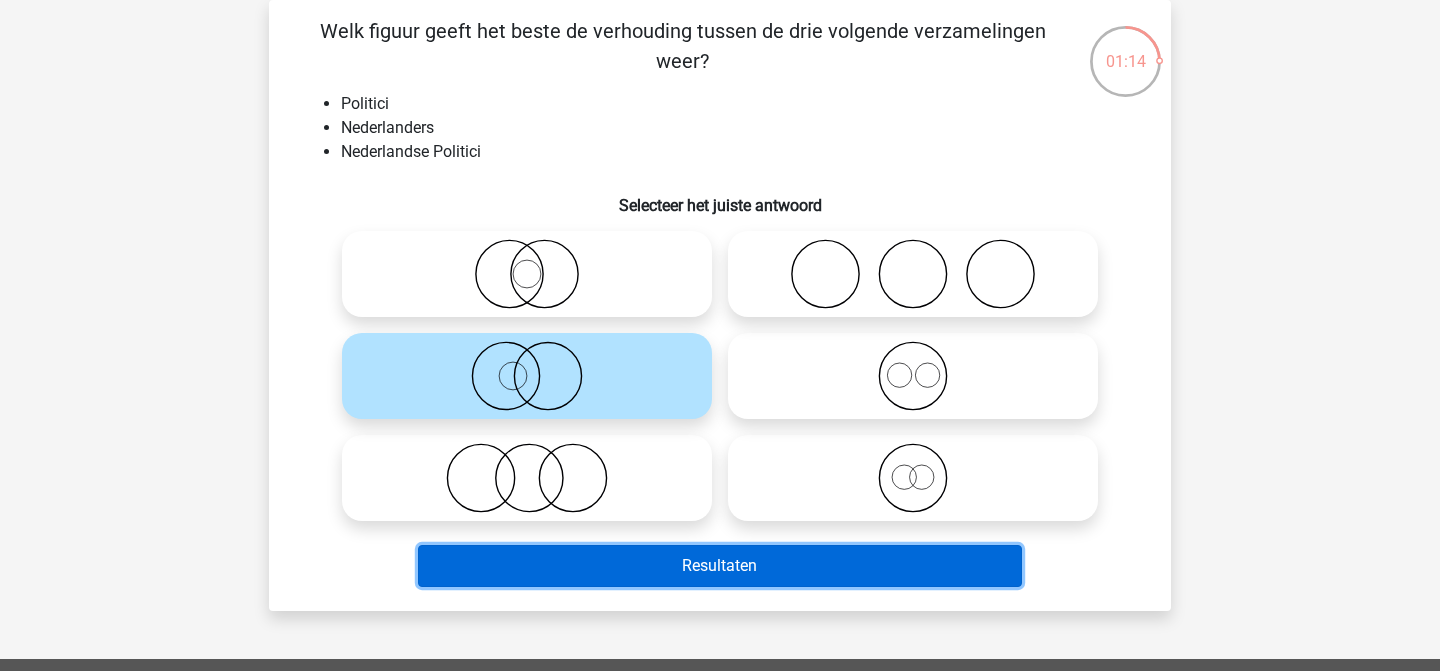 click on "Resultaten" at bounding box center [720, 566] 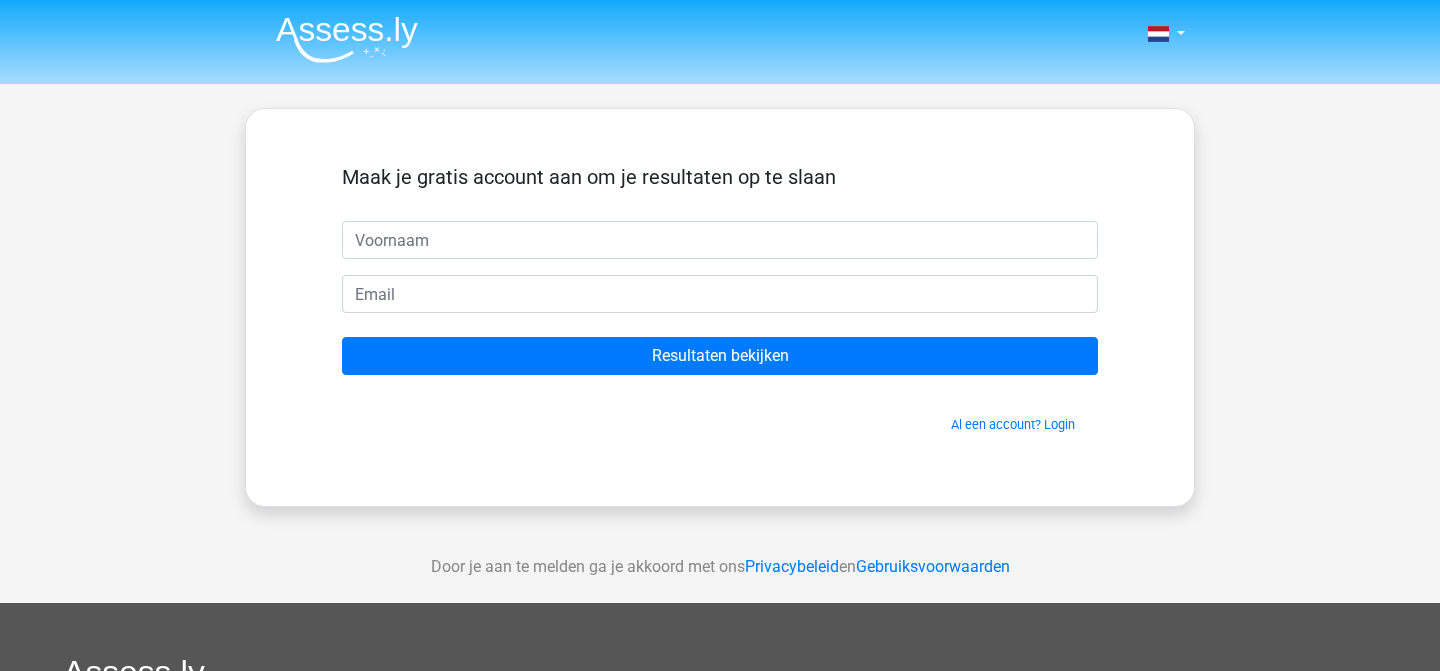 scroll, scrollTop: 0, scrollLeft: 0, axis: both 